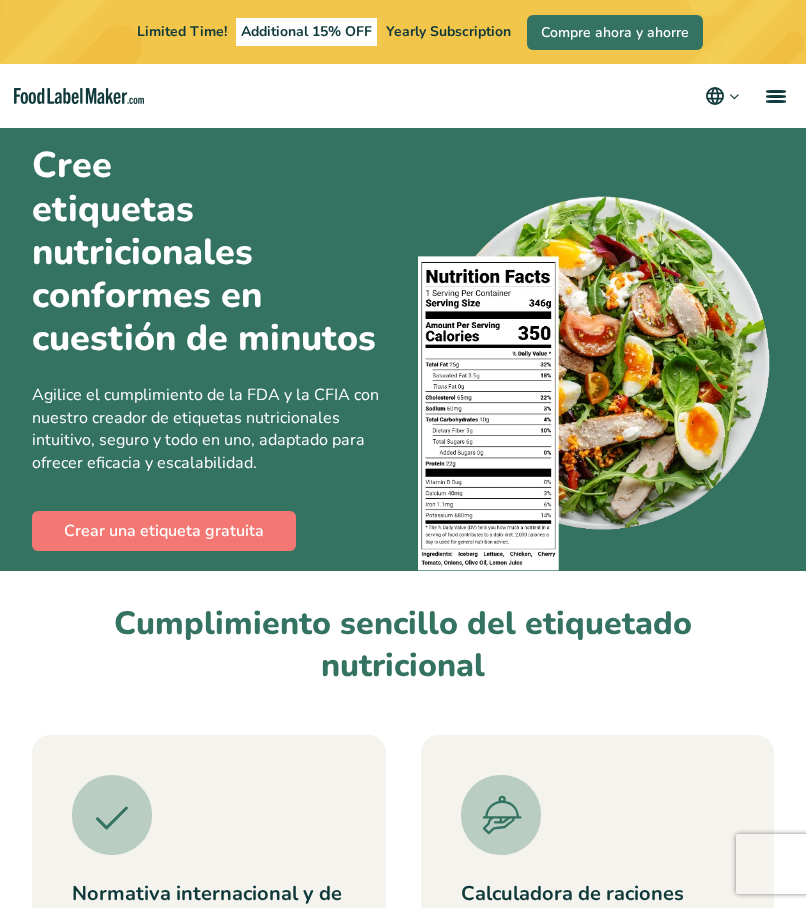 scroll, scrollTop: 0, scrollLeft: 0, axis: both 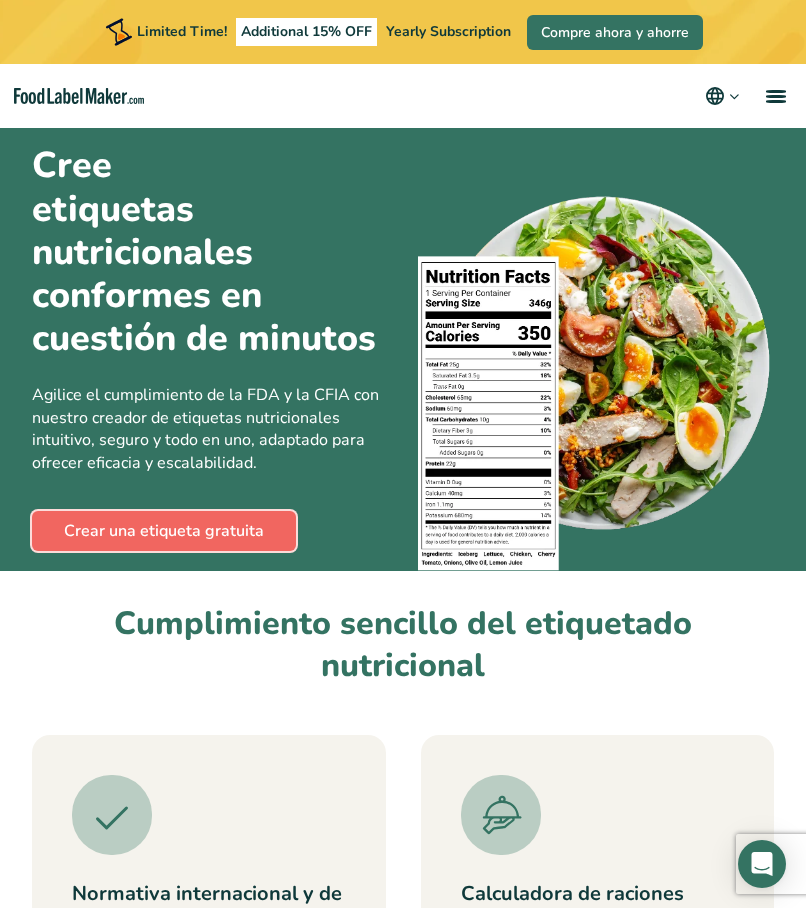 click on "Crear una etiqueta gratuita" at bounding box center [164, 531] 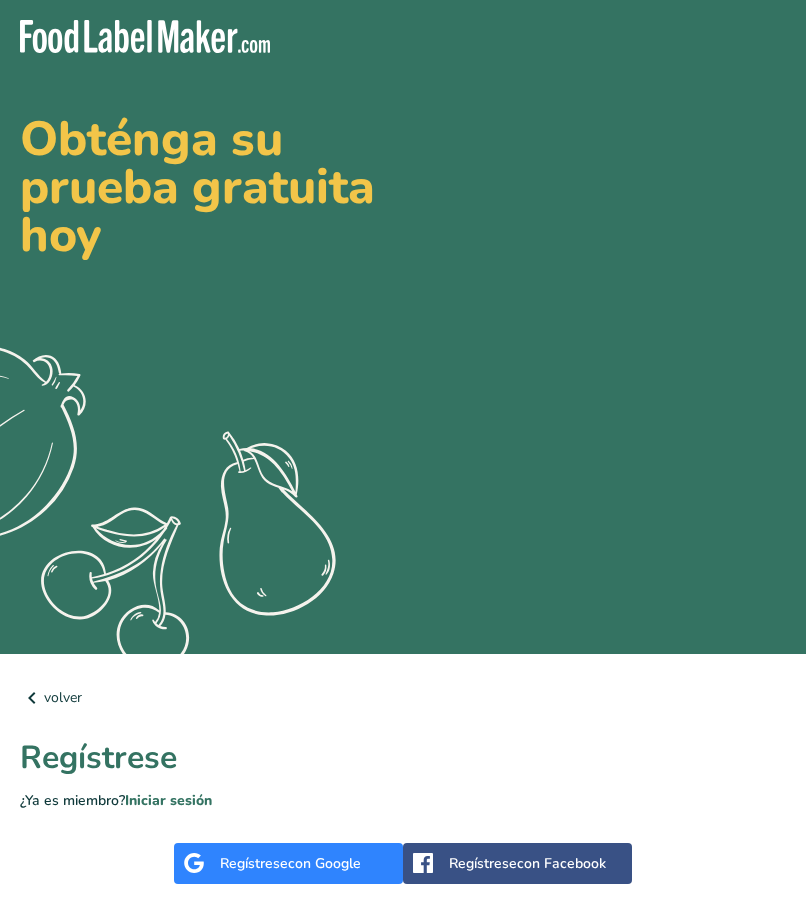 scroll, scrollTop: 0, scrollLeft: 0, axis: both 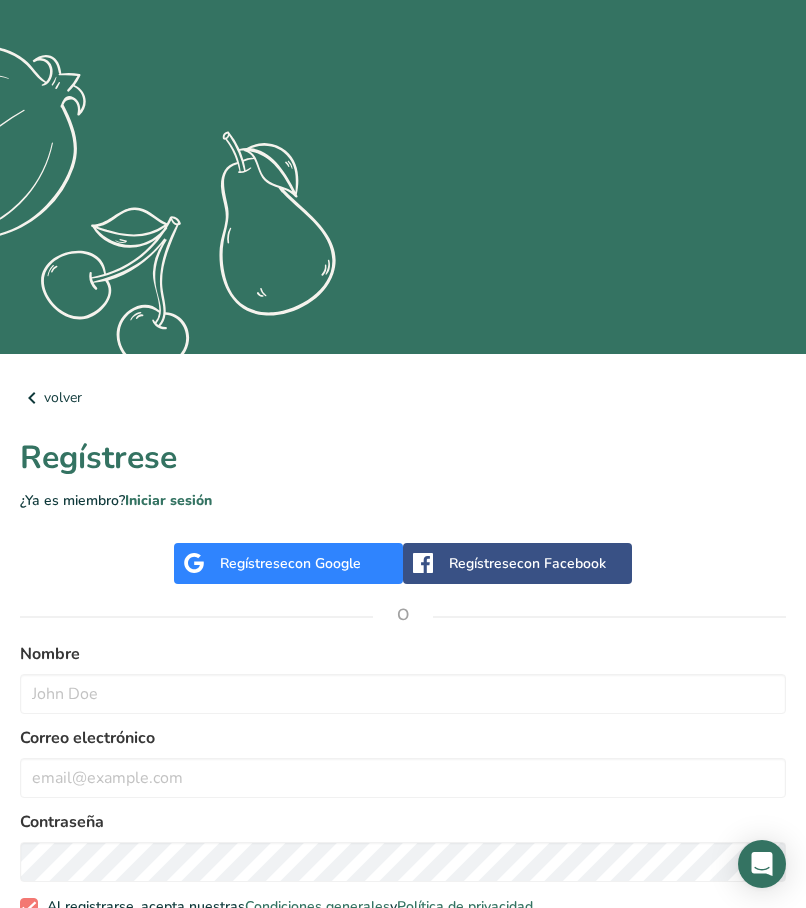click on "con Google" at bounding box center [324, 563] 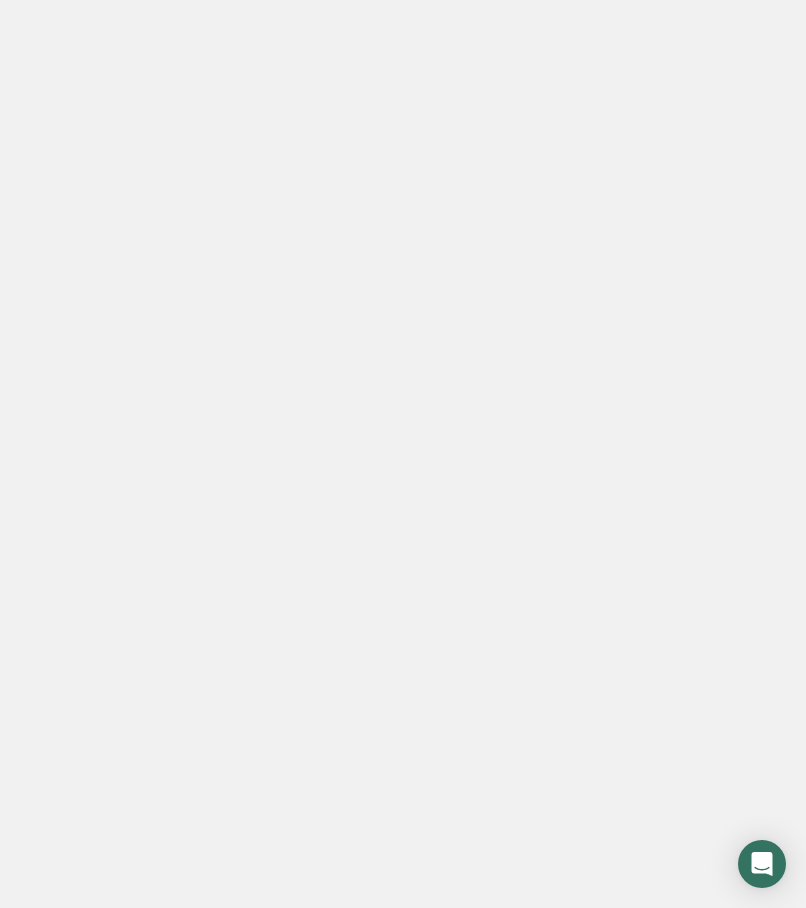 scroll, scrollTop: 0, scrollLeft: 0, axis: both 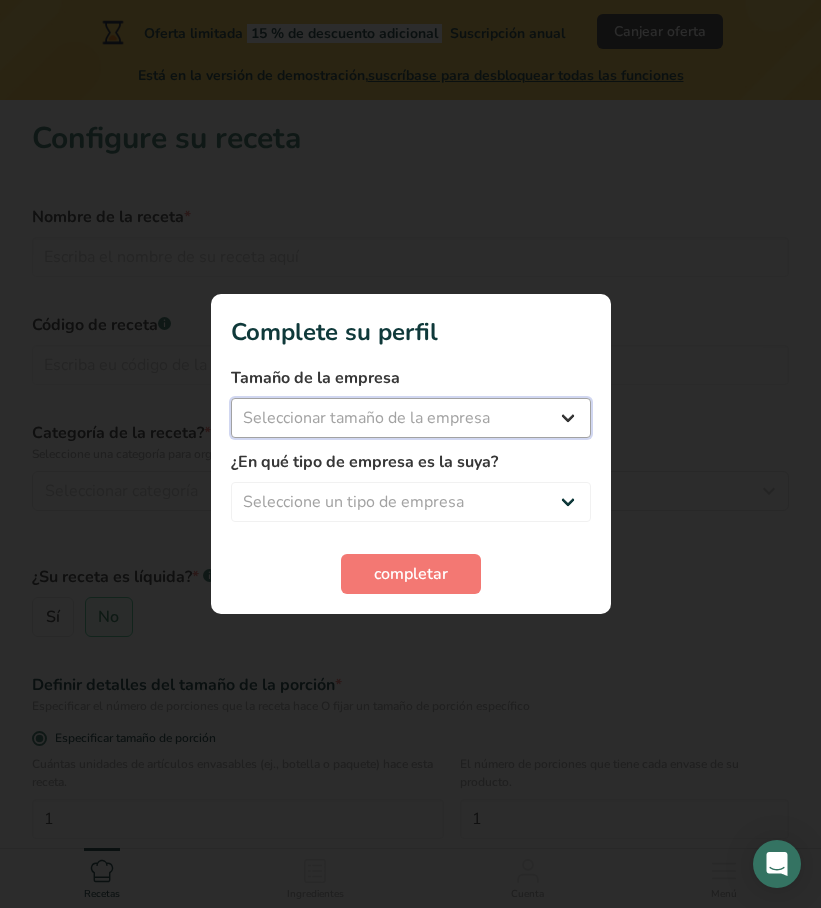 click on "Seleccionar tamaño de la empresa
Menos de 10 empleados
De 10 a 50 empleados
De 51 a 500 empleados
Más de 500 empleados" at bounding box center [411, 418] 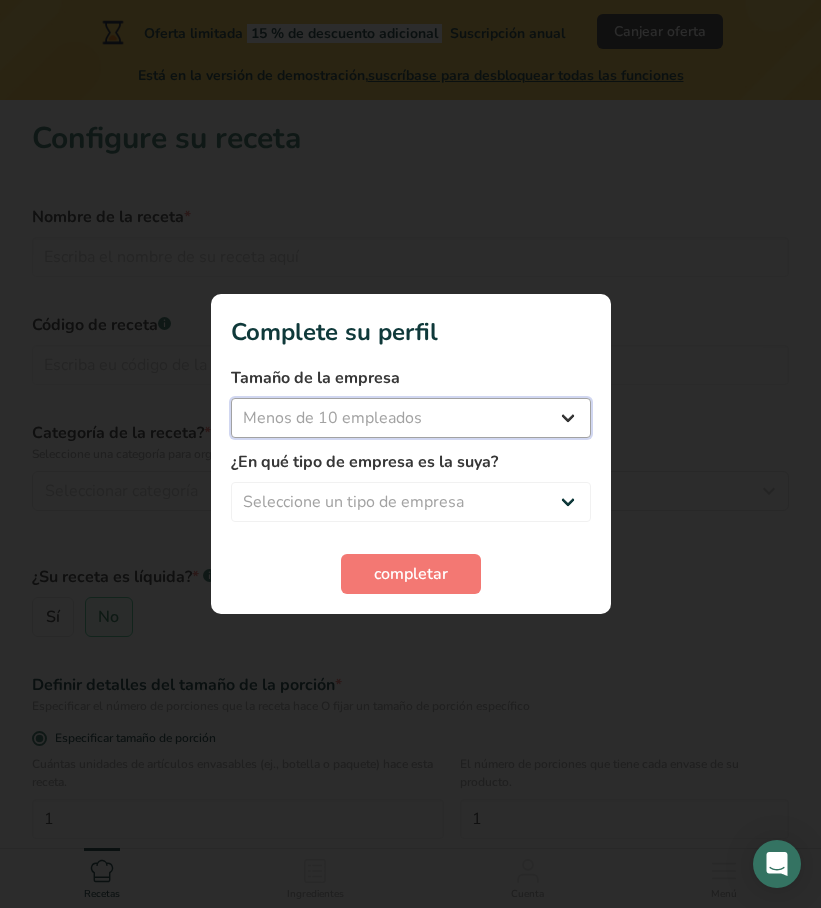 click on "Seleccionar tamaño de la empresa
Menos de 10 empleados
De 10 a 50 empleados
De 51 a 500 empleados
Más de 500 empleados" at bounding box center (411, 418) 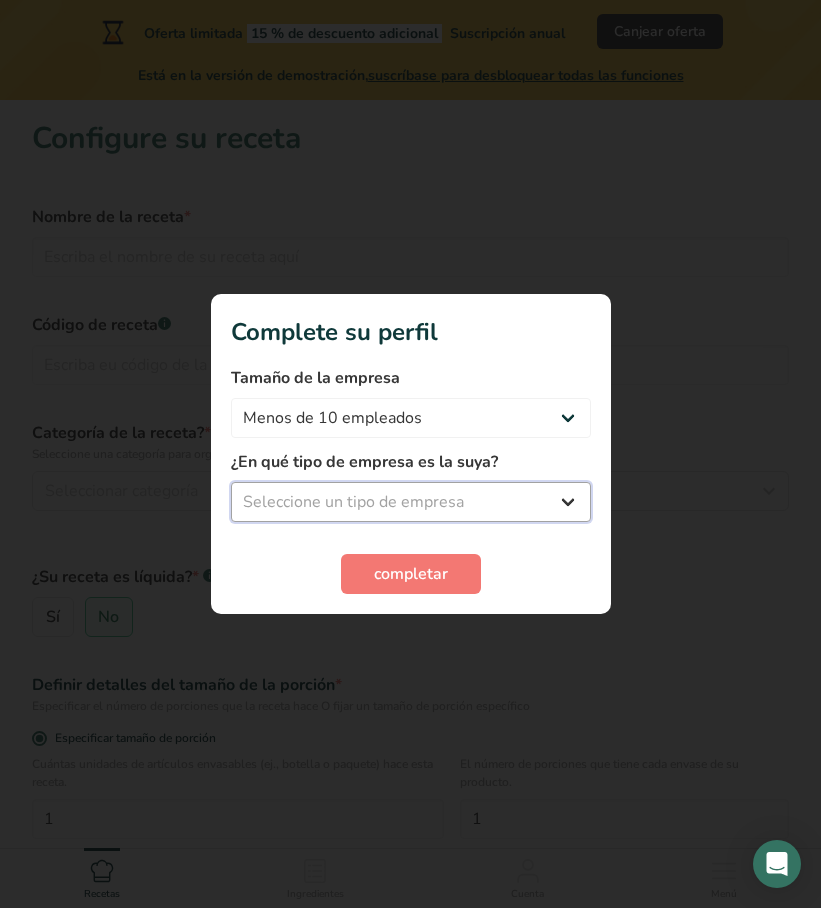 click on "Seleccione un tipo de empresa
Fabricante de alimentos envasados
Restaurante y cafetería
Panadería
Empresa de comidas preparadas y cáterin
Nutricionista
Bloguero gastronómico
Entrenador personal
Otro" at bounding box center (411, 502) 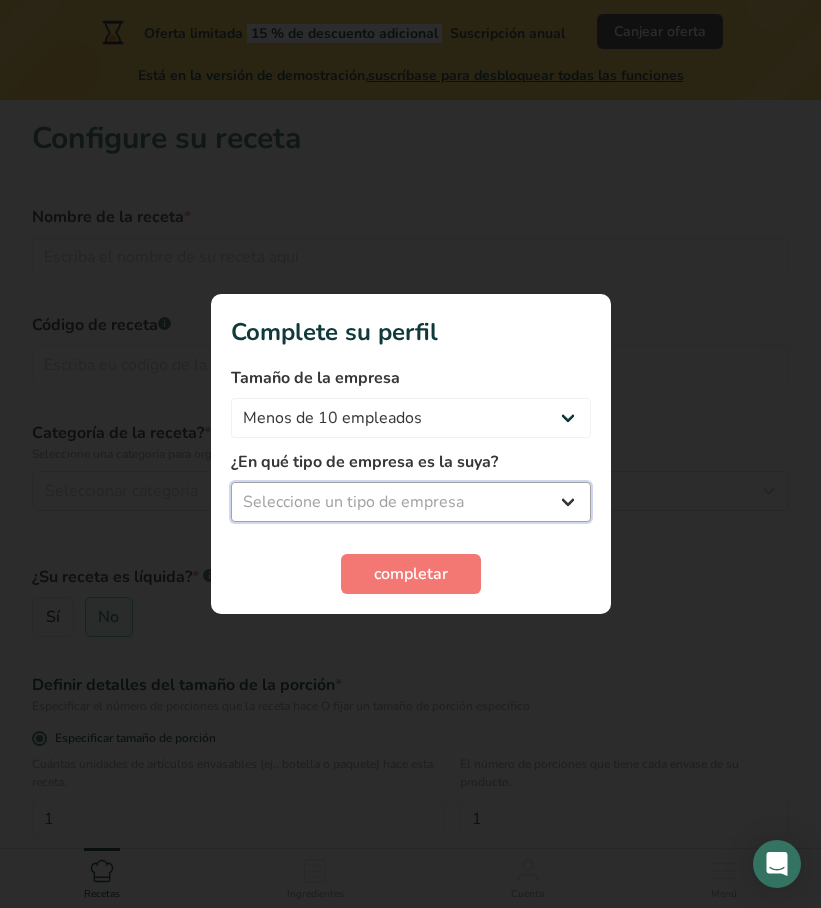 select on "5" 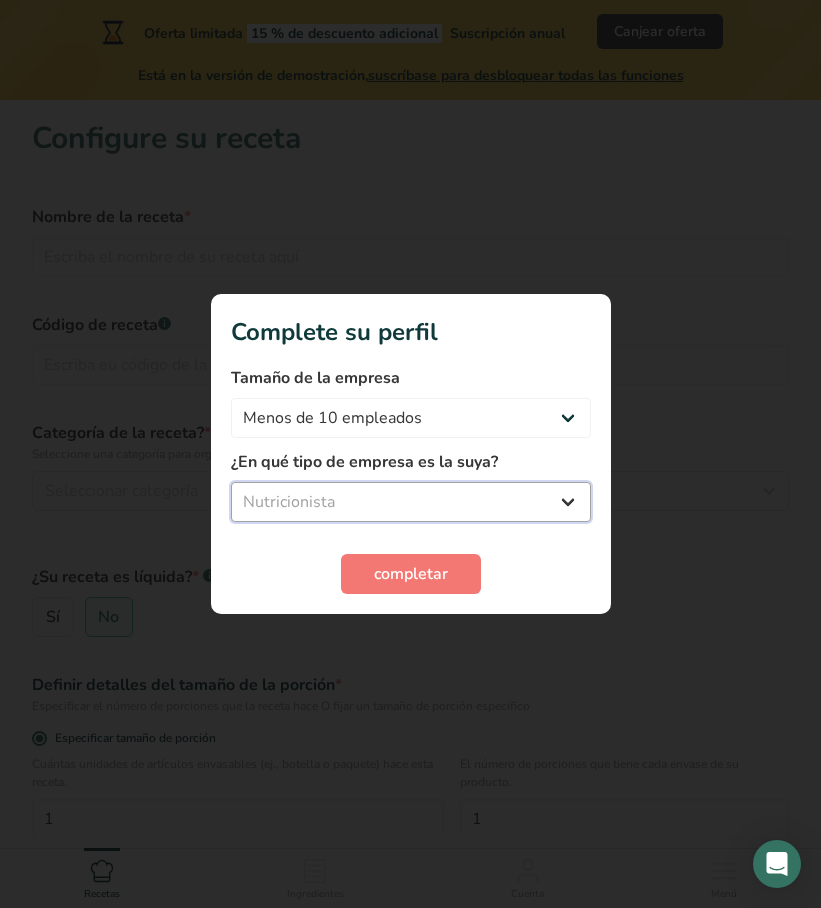 click on "Seleccione un tipo de empresa
Fabricante de alimentos envasados
Restaurante y cafetería
Panadería
Empresa de comidas preparadas y cáterin
Nutricionista
Bloguero gastronómico
Entrenador personal
Otro" at bounding box center (411, 502) 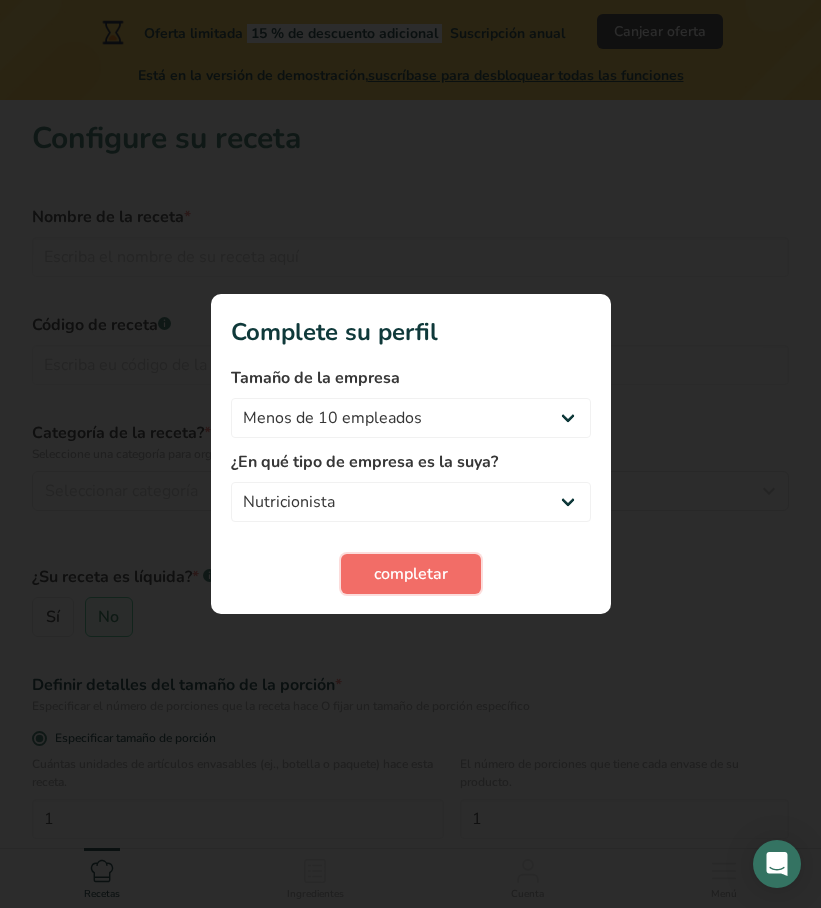 click on "completar" at bounding box center [411, 574] 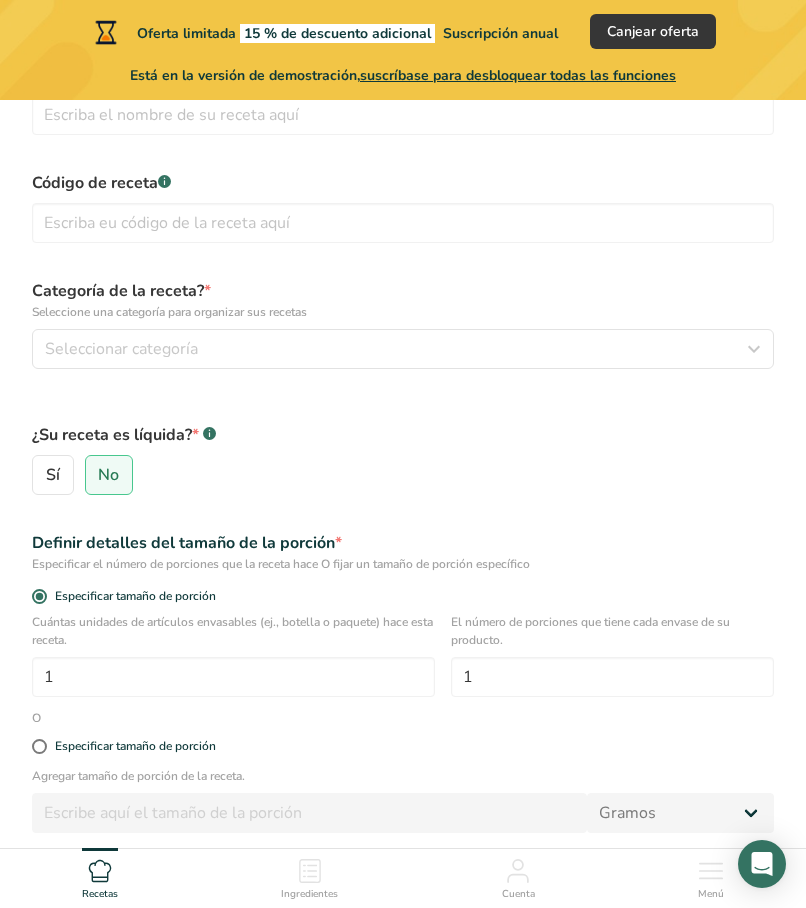 scroll, scrollTop: 19, scrollLeft: 0, axis: vertical 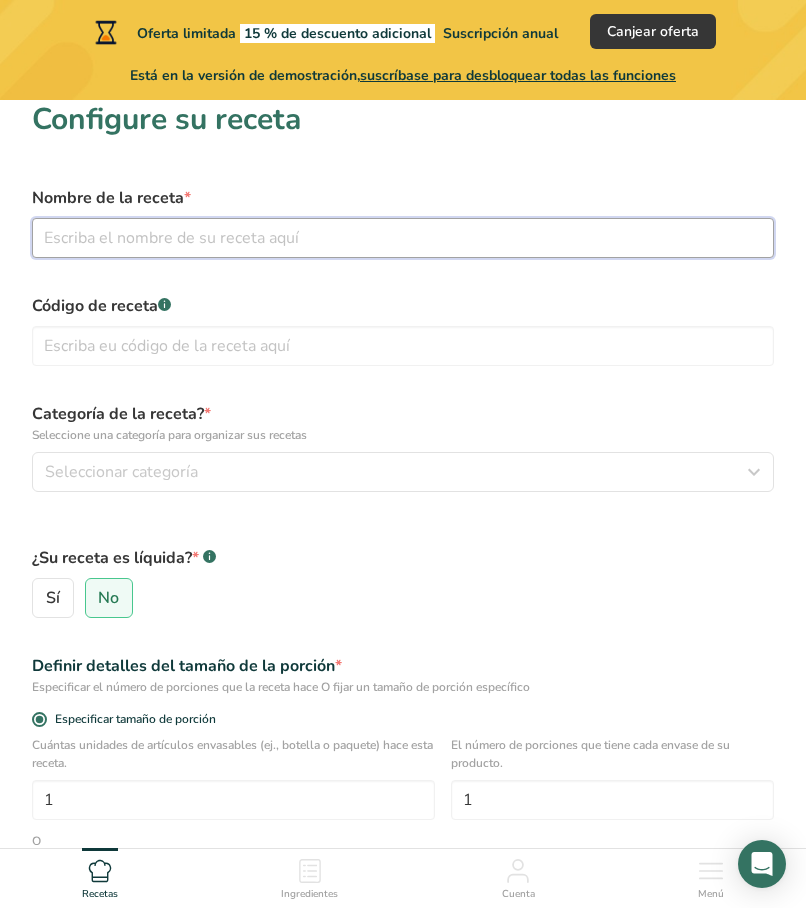 click at bounding box center [403, 238] 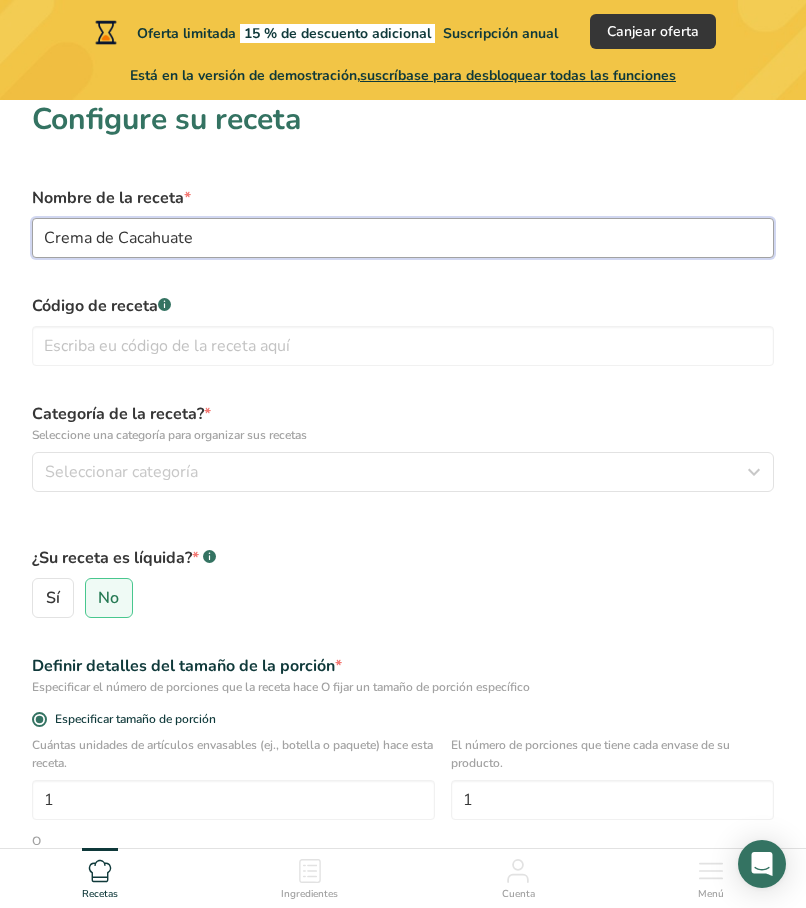 type on "Crema de Cacahuate" 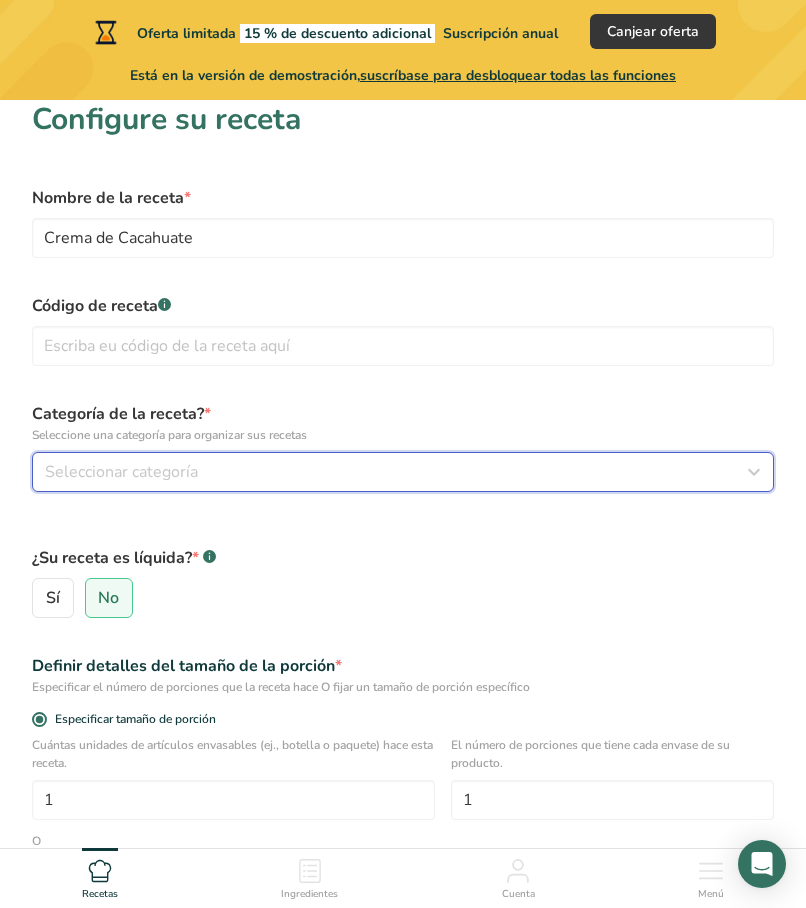 click on "Seleccionar categoría" at bounding box center [397, 472] 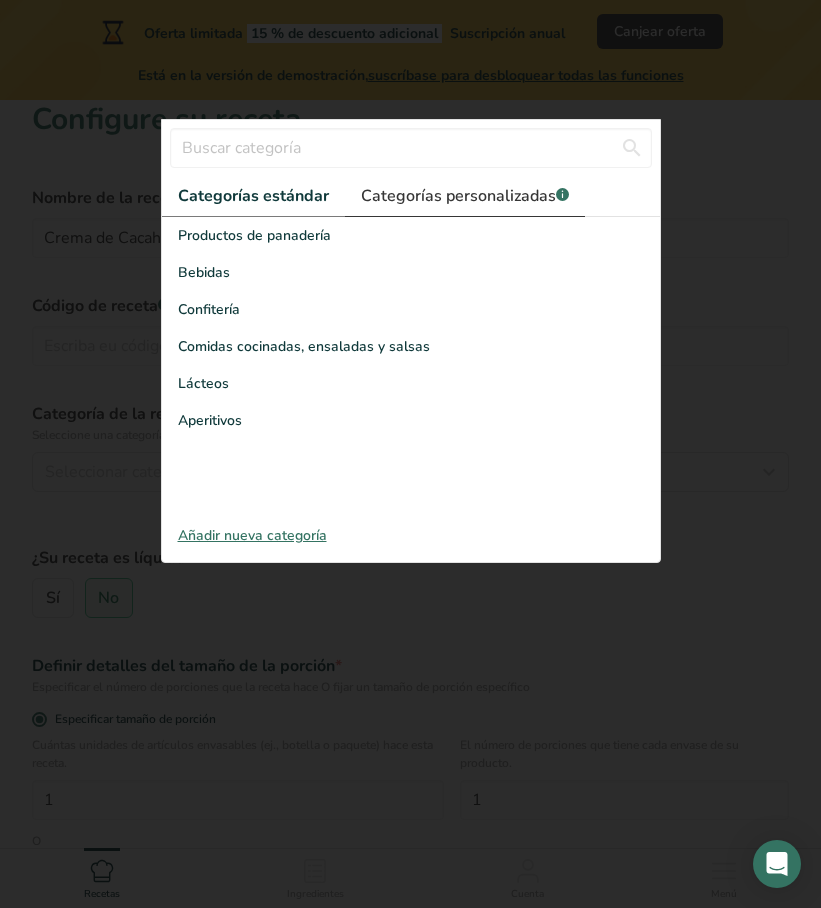click on "Categorías personalizadas
.a-a{fill:#347362;}.b-a{fill:#fff;}" at bounding box center (465, 196) 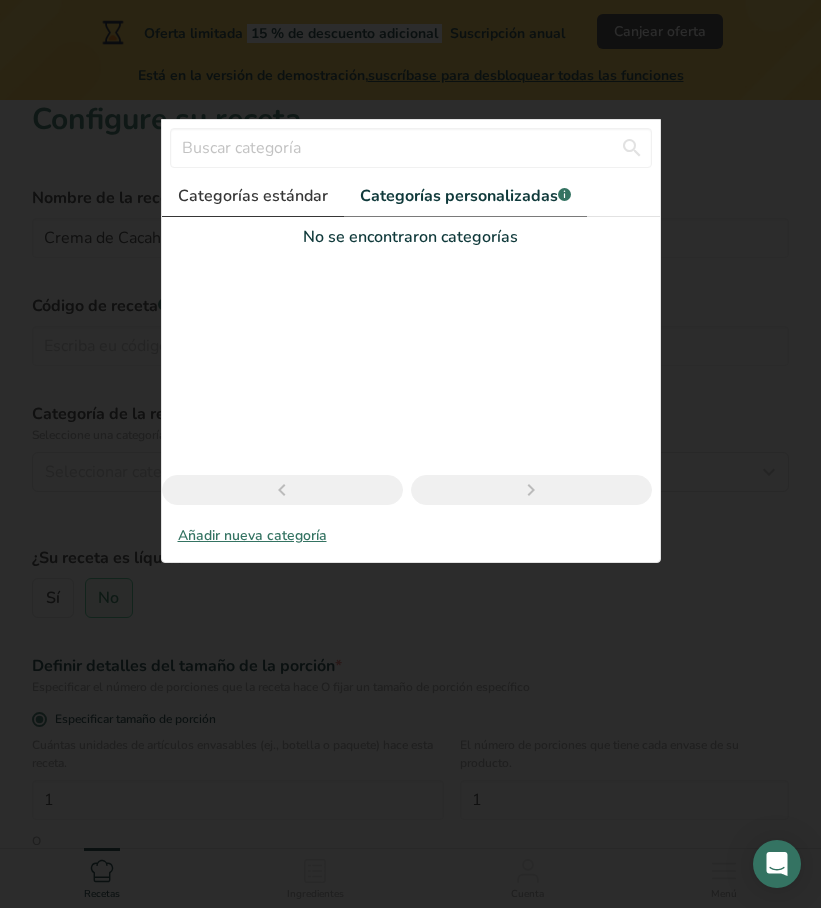 click on "Categorías estándar" at bounding box center (253, 196) 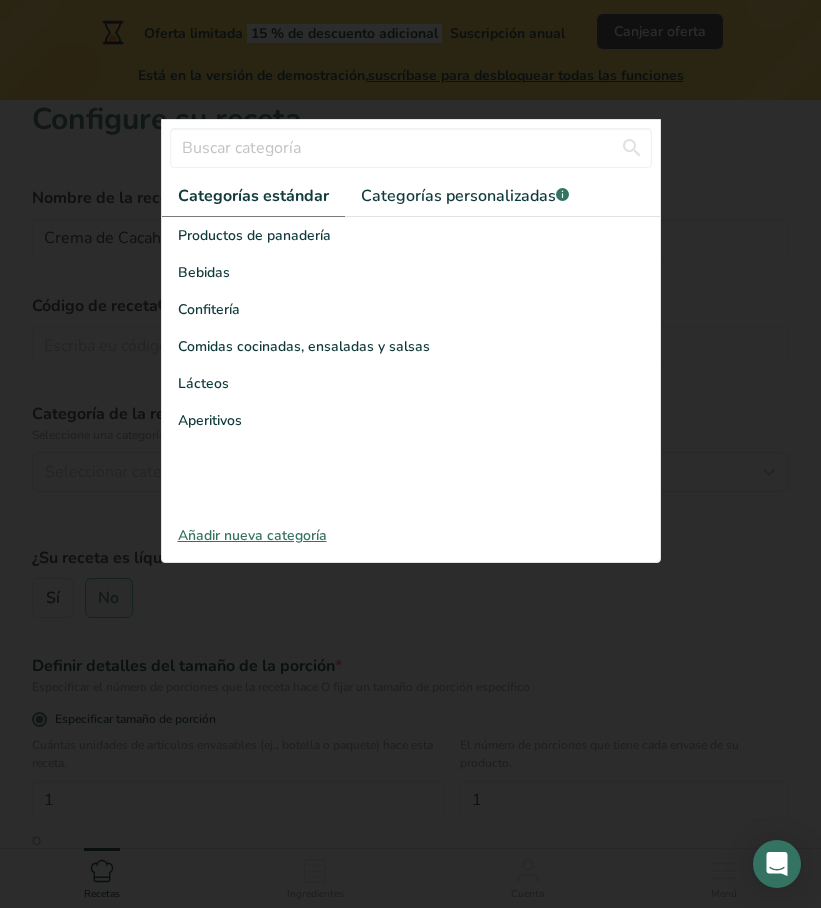 click on "Aperitivos" at bounding box center [210, 420] 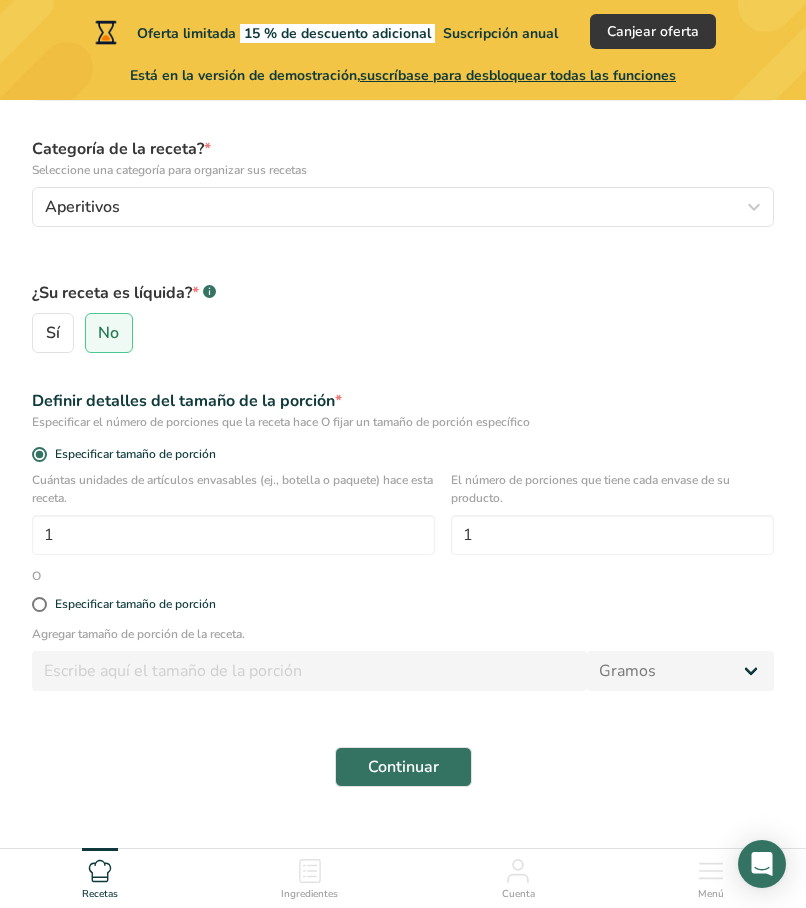scroll, scrollTop: 319, scrollLeft: 0, axis: vertical 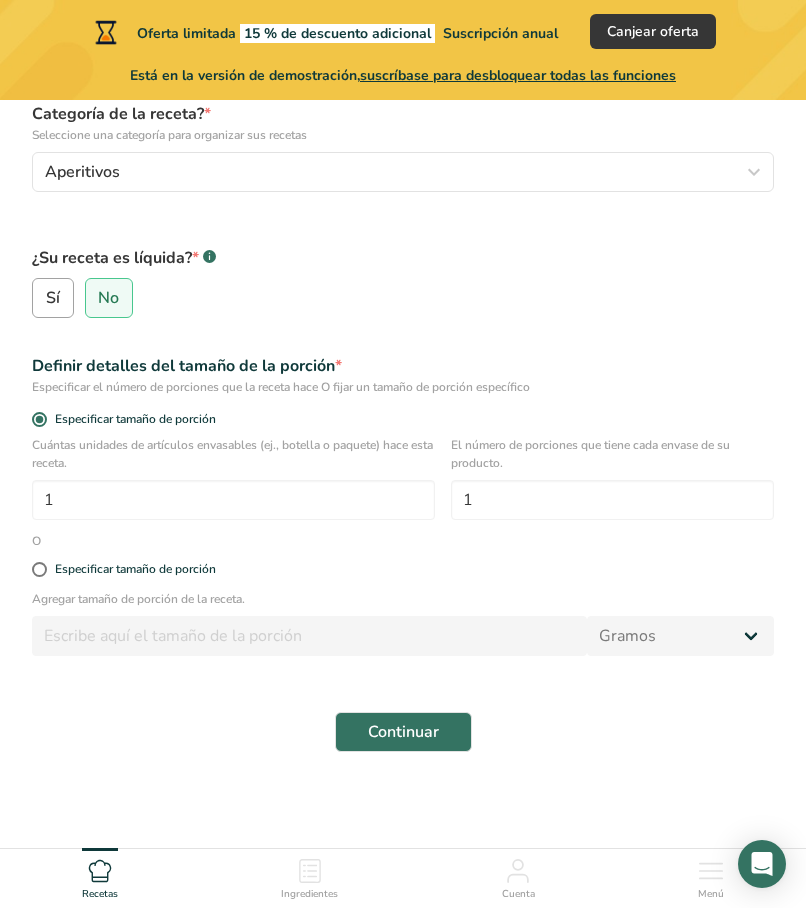 click on "Sí" at bounding box center (53, 298) 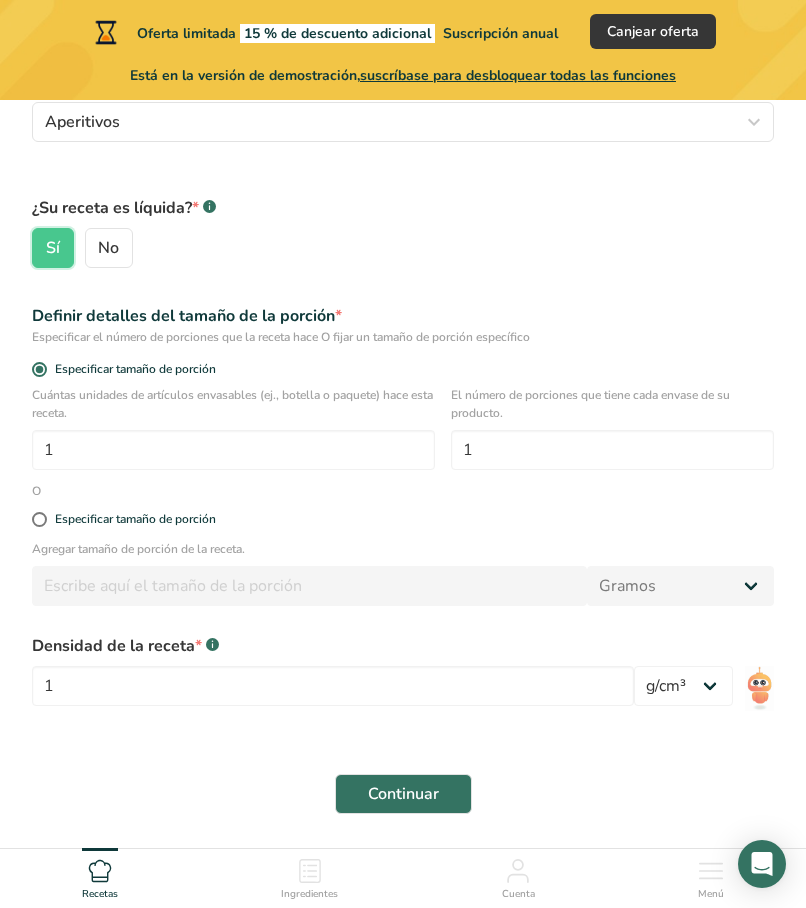 scroll, scrollTop: 419, scrollLeft: 0, axis: vertical 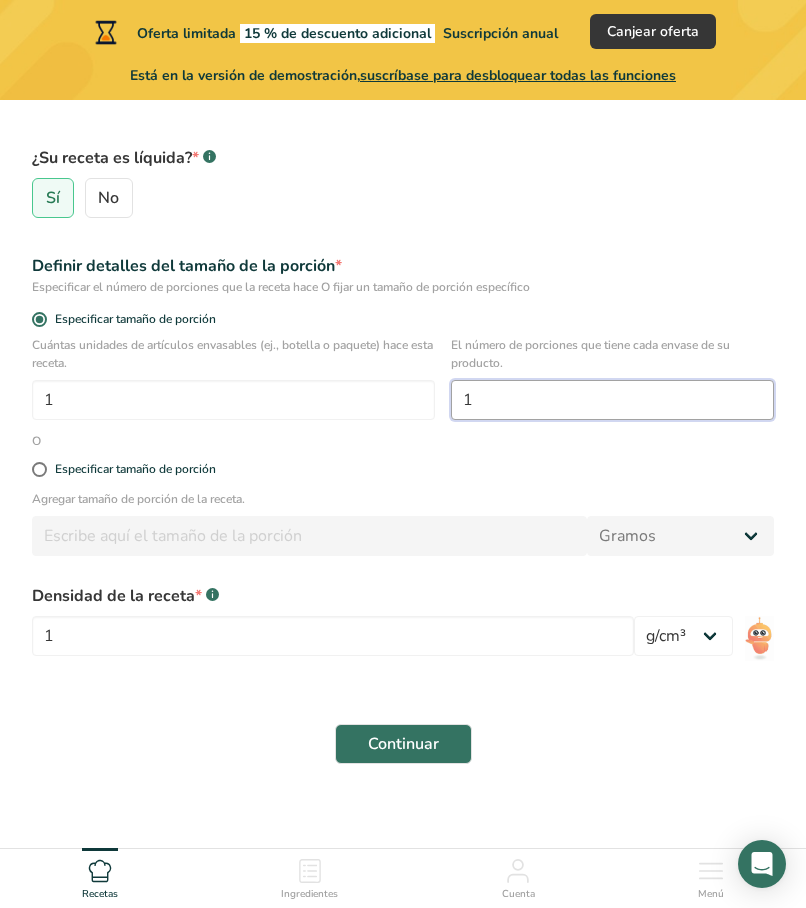 click on "1" at bounding box center (612, 400) 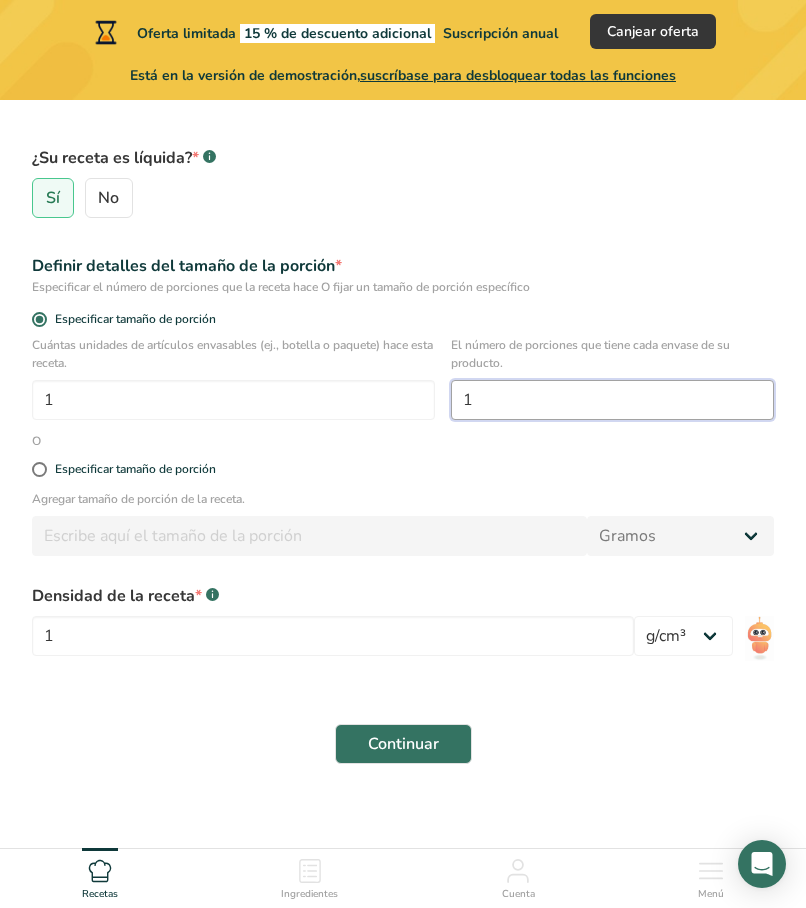 drag, startPoint x: 504, startPoint y: 398, endPoint x: 438, endPoint y: 406, distance: 66.48308 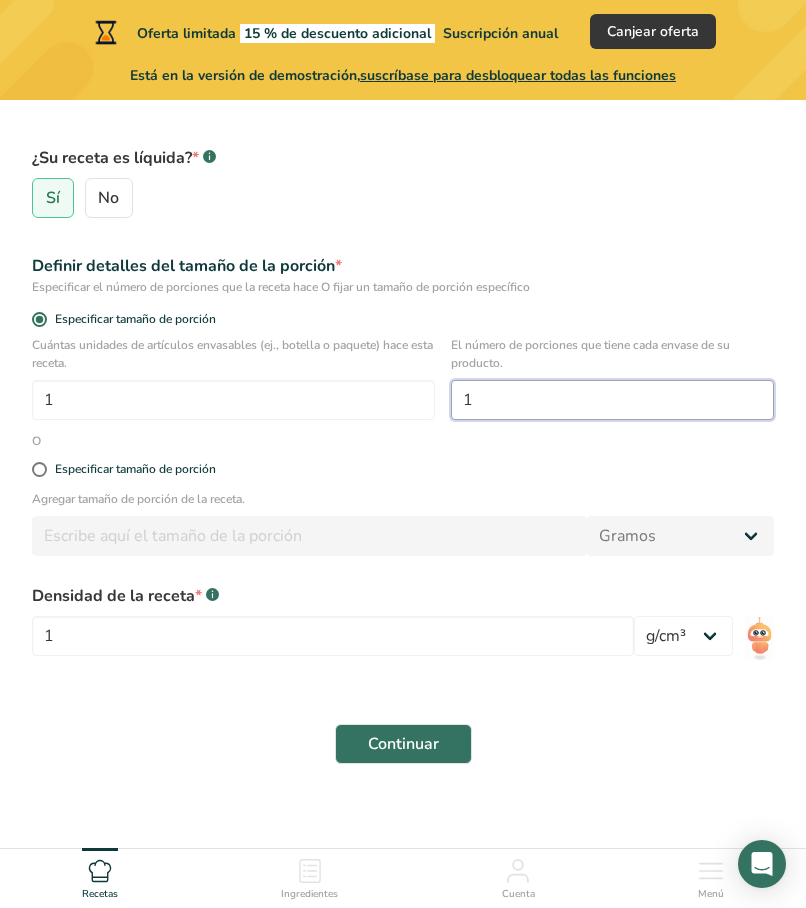 click on "Cuántas unidades de artículos envasables (ej., botella o paquete) hace esta receta.
1
El número de porciones que tiene cada envase de su producto.
1" at bounding box center (403, 384) 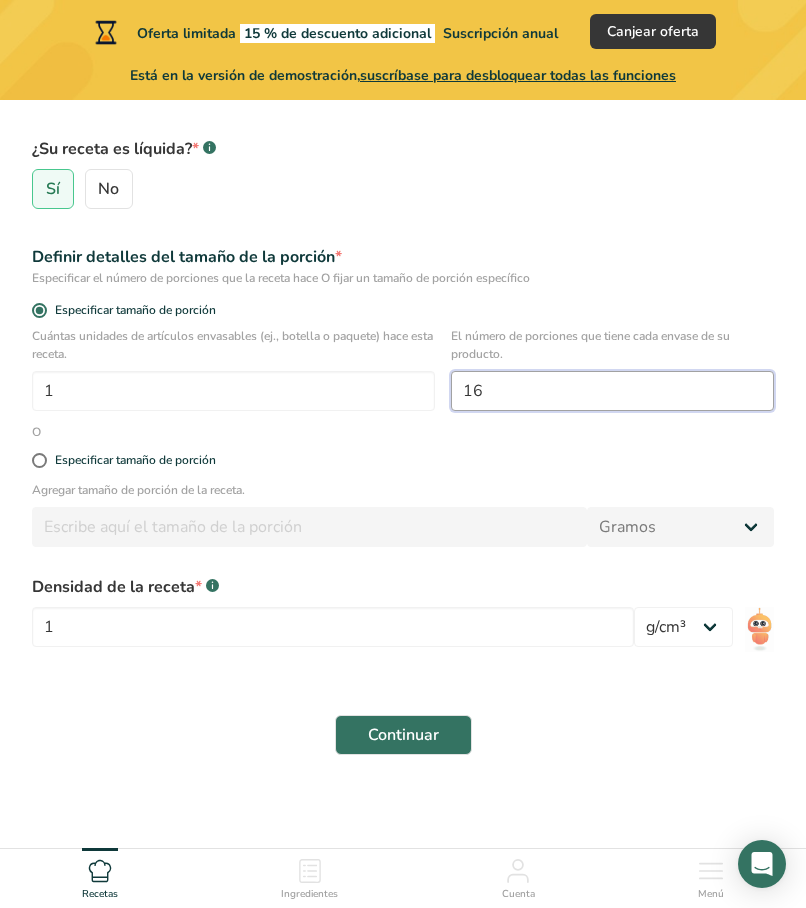 scroll, scrollTop: 431, scrollLeft: 0, axis: vertical 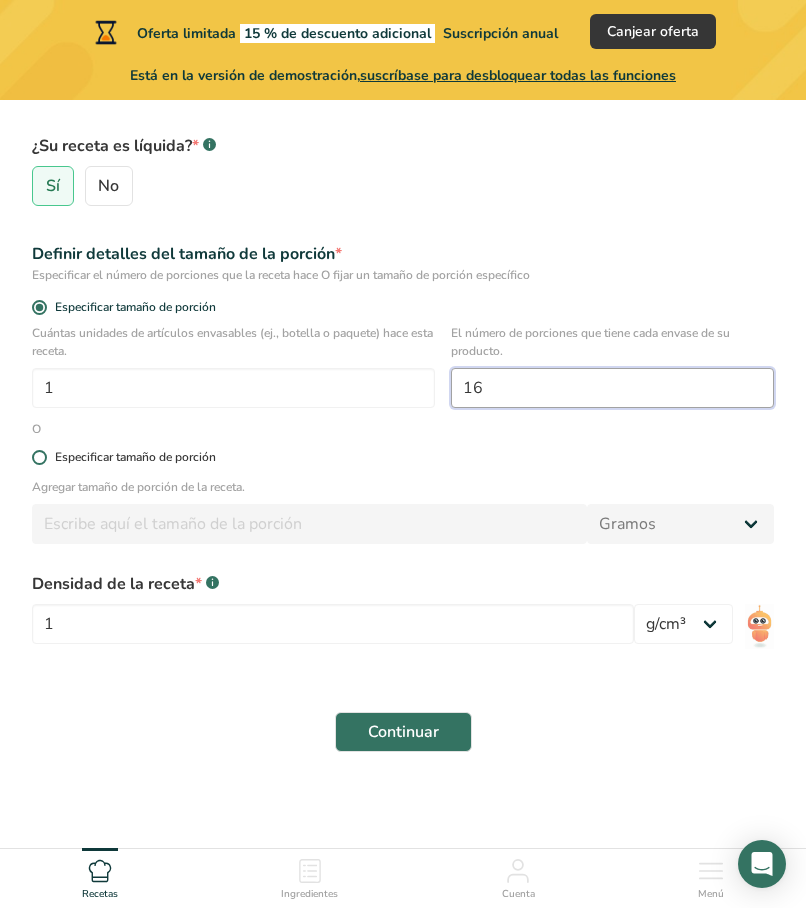 type on "16" 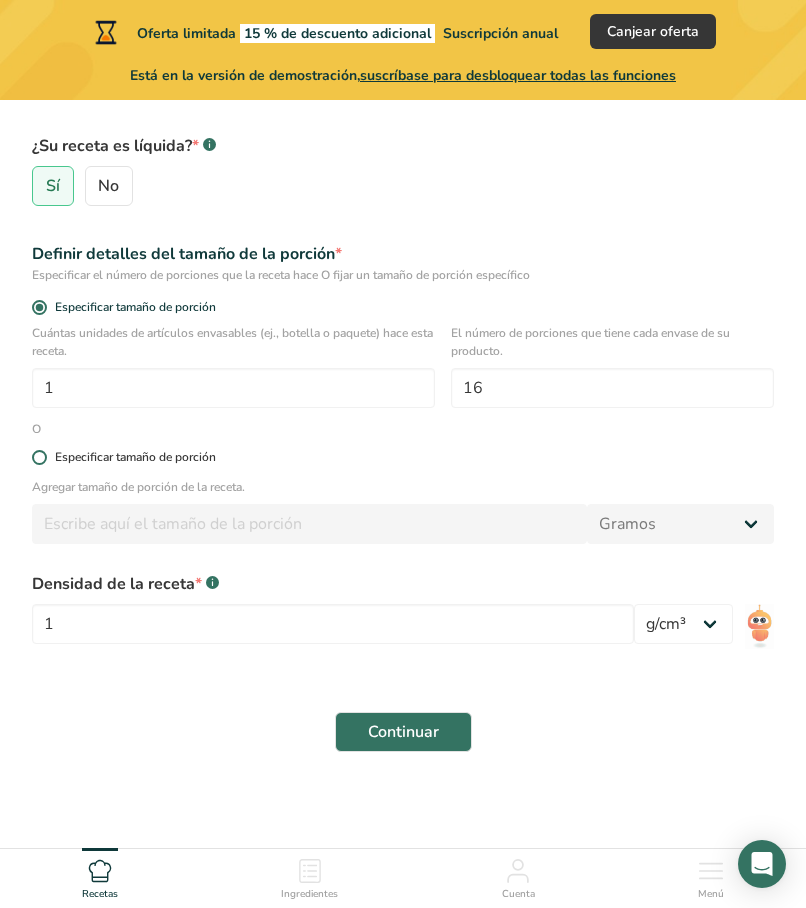 click on "Especificar tamaño de porción" at bounding box center (135, 457) 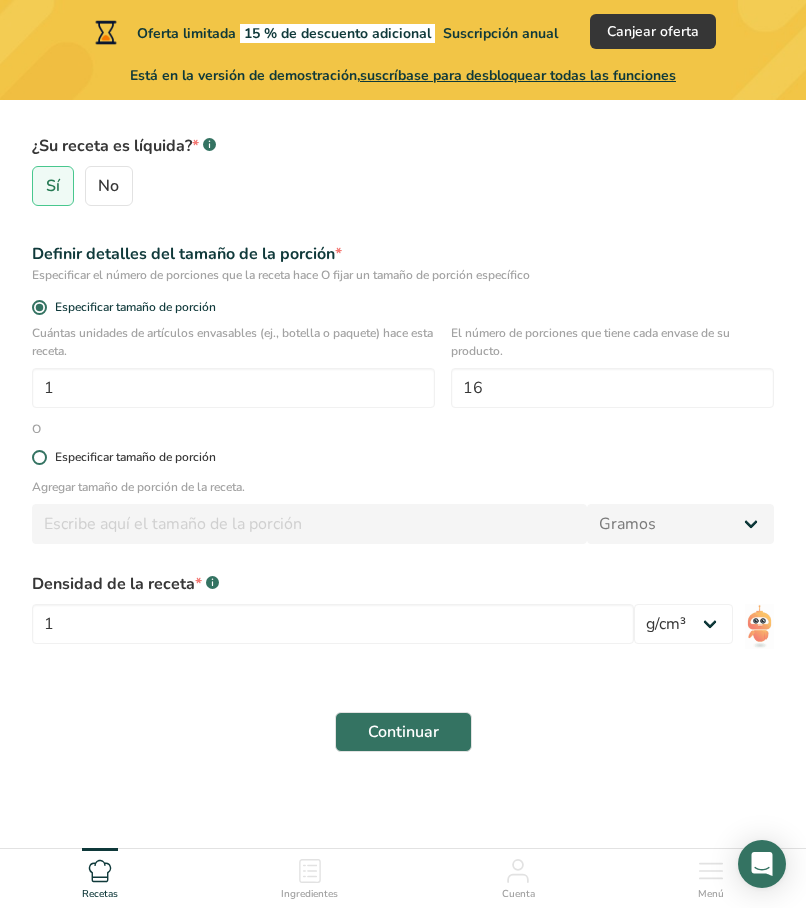 click on "Especificar tamaño de porción" at bounding box center (38, 457) 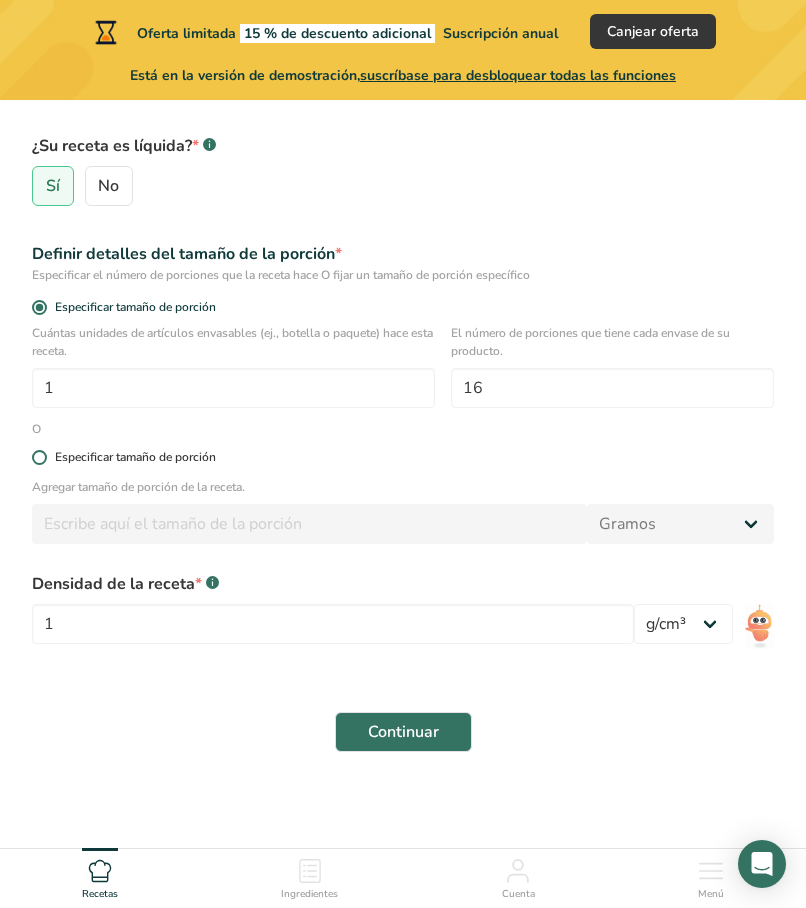 radio on "true" 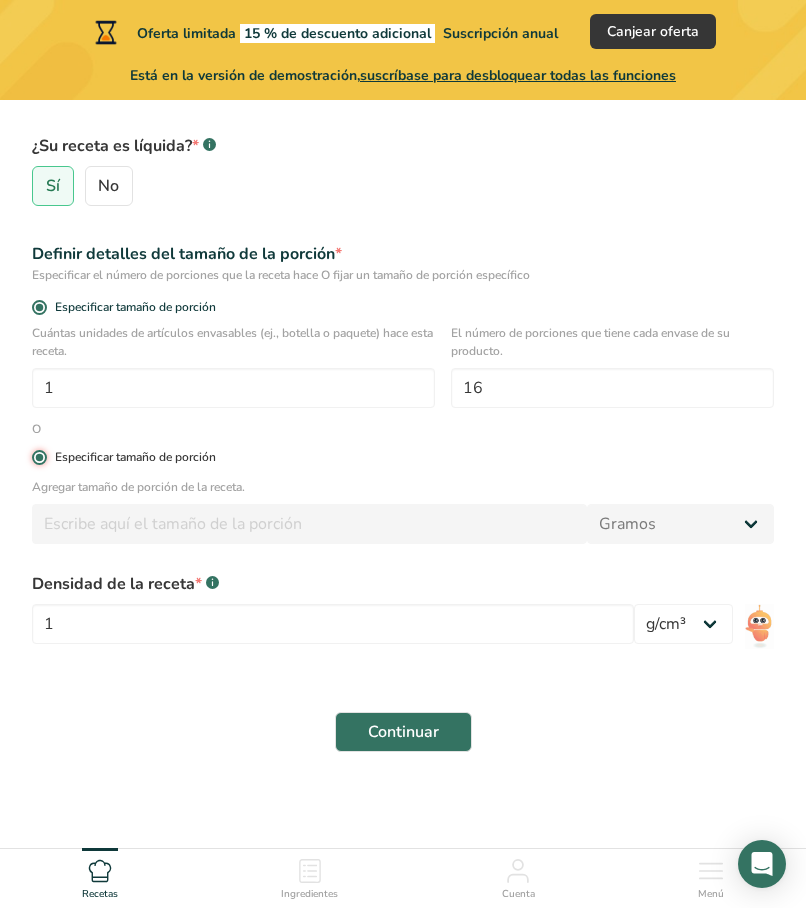 radio on "false" 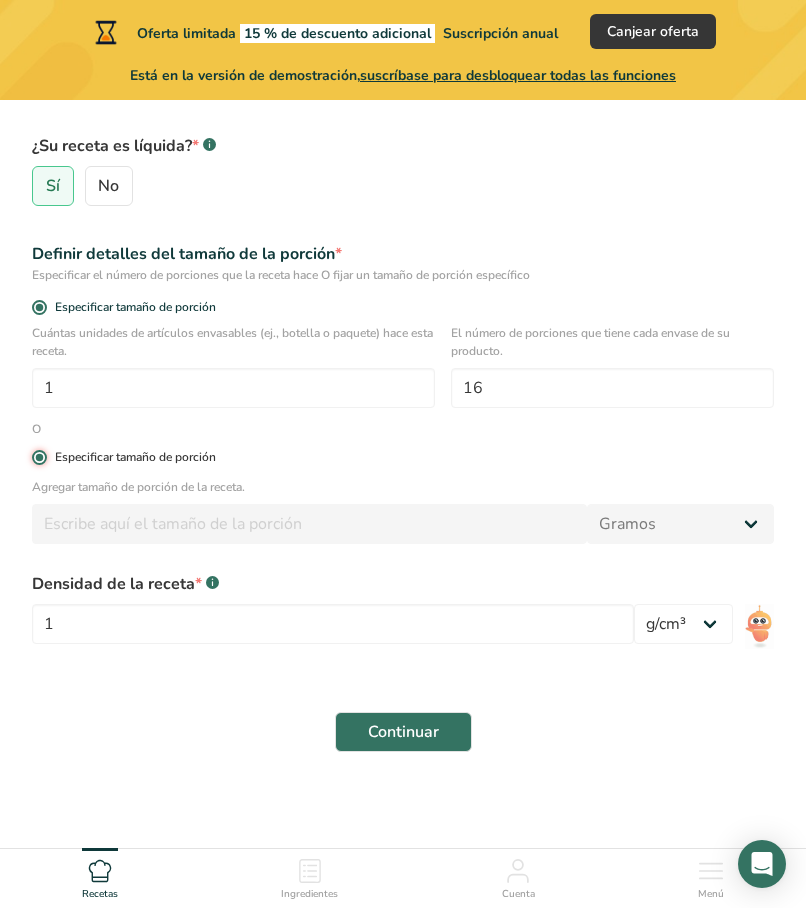 type 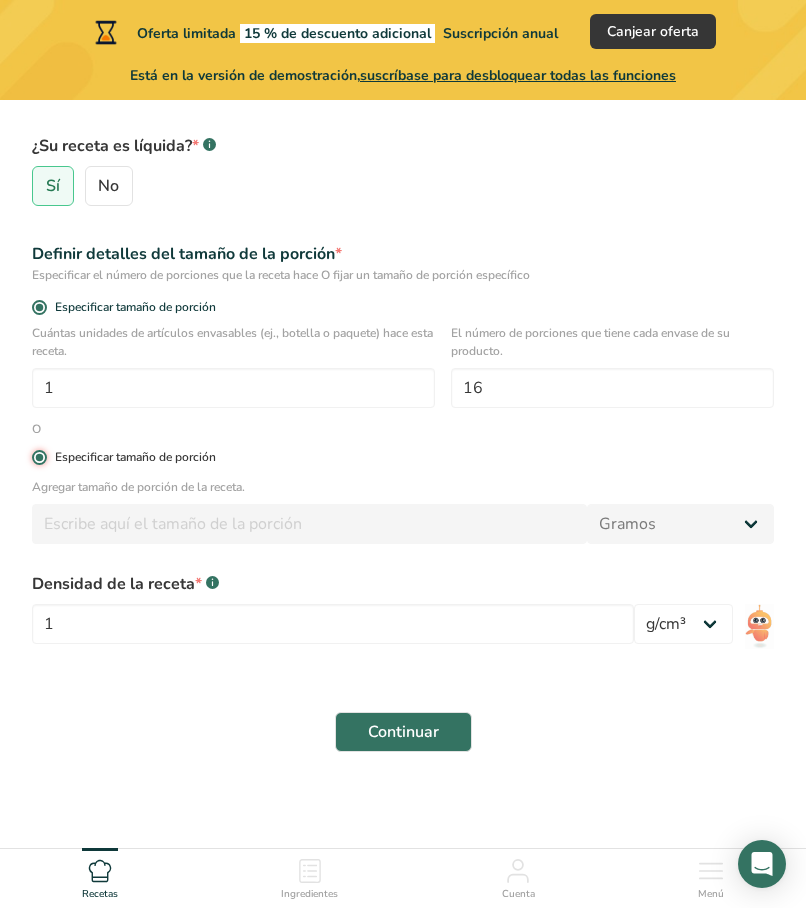 type 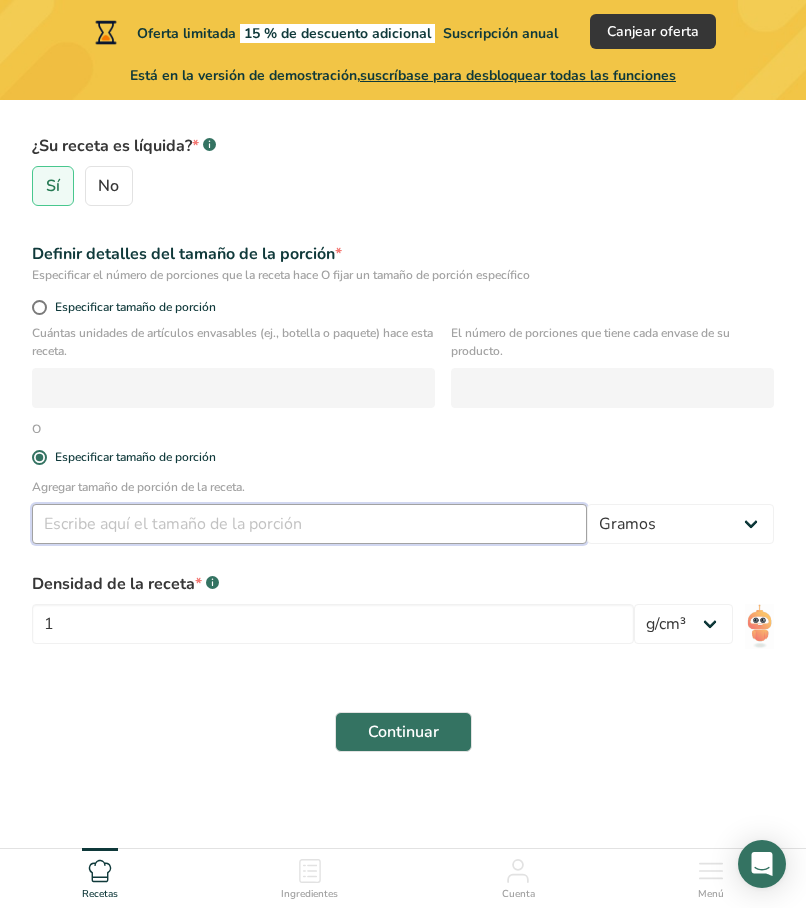 click at bounding box center [309, 524] 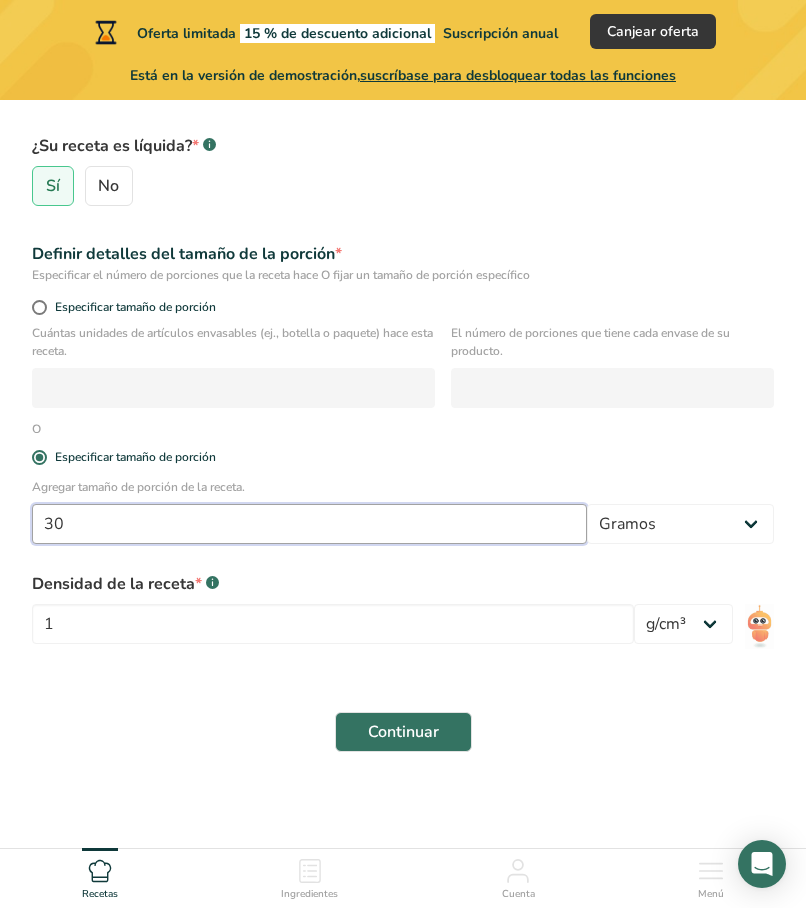 type on "30" 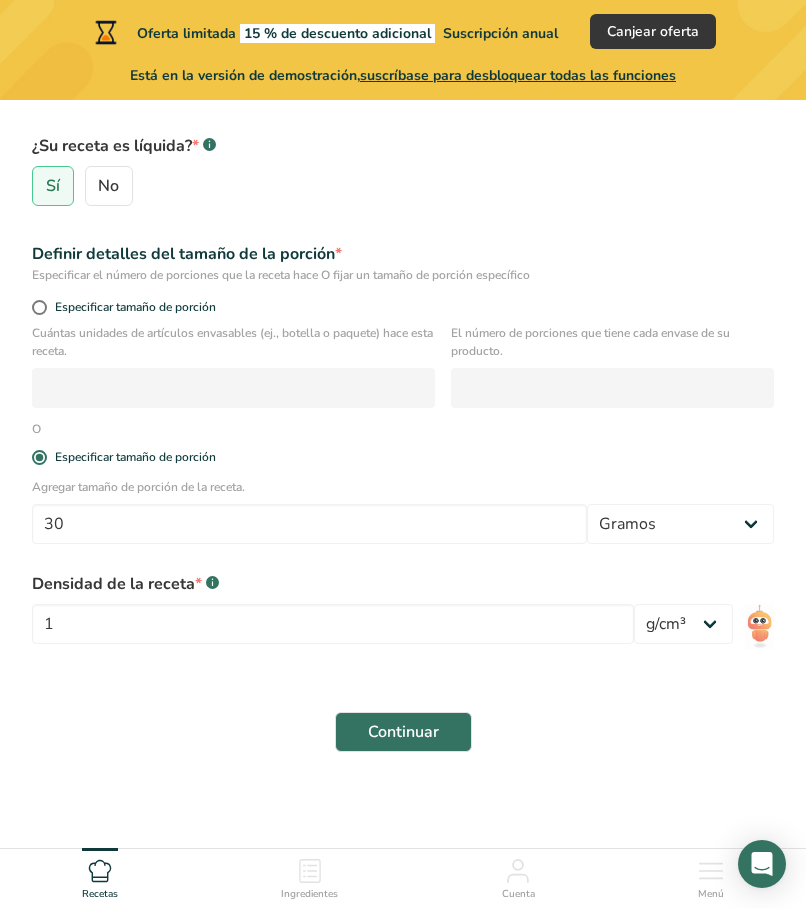 click on "Nombre de la receta *   Crema de Cacahuate
Código de receta
.a-a{fill:#347362;}.b-a{fill:#fff;}.a-a{fill:#347362;}.b-a{fill:#fff;}
Productos de panadería
Bebidas
Confitería
Comidas cocinadas, ensaladas y salsas
Lácteos
Aperitivos
No se encontraron categorías
Añadir nueva categoría
¿Su receta es líquida? *   .a-a{fill:#347362;}.b-a{fill:#fff;}           Sí   No
Definir detalles del tamaño de la porción *
Especificar tamaño de porción" at bounding box center (403, 263) 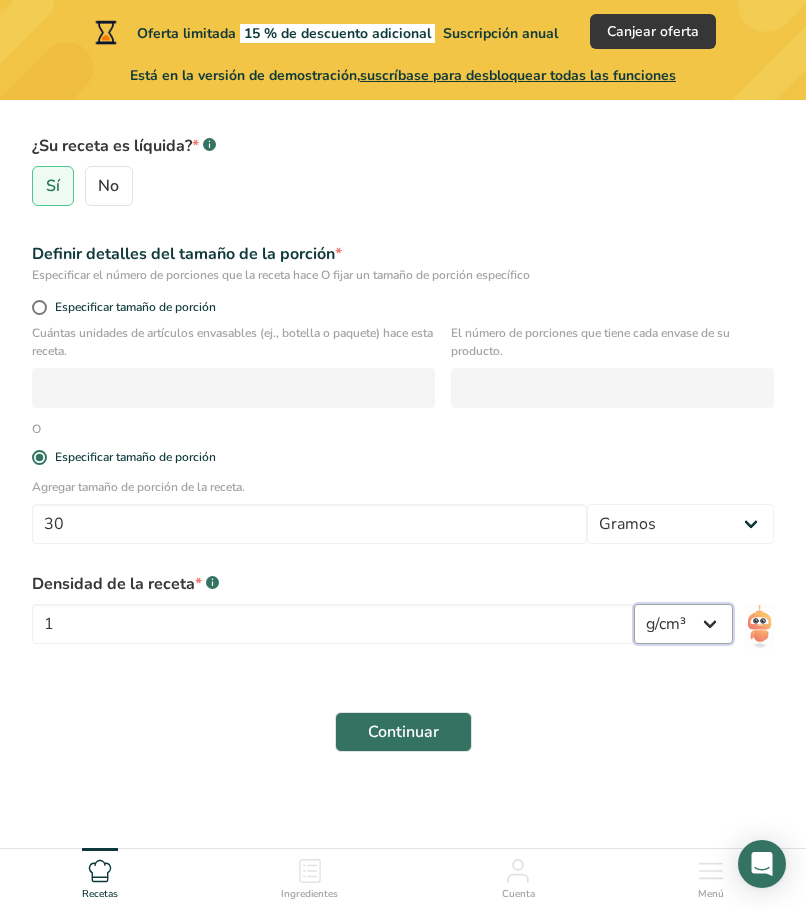 click on "lb/pie³
g/cm³" at bounding box center [683, 624] 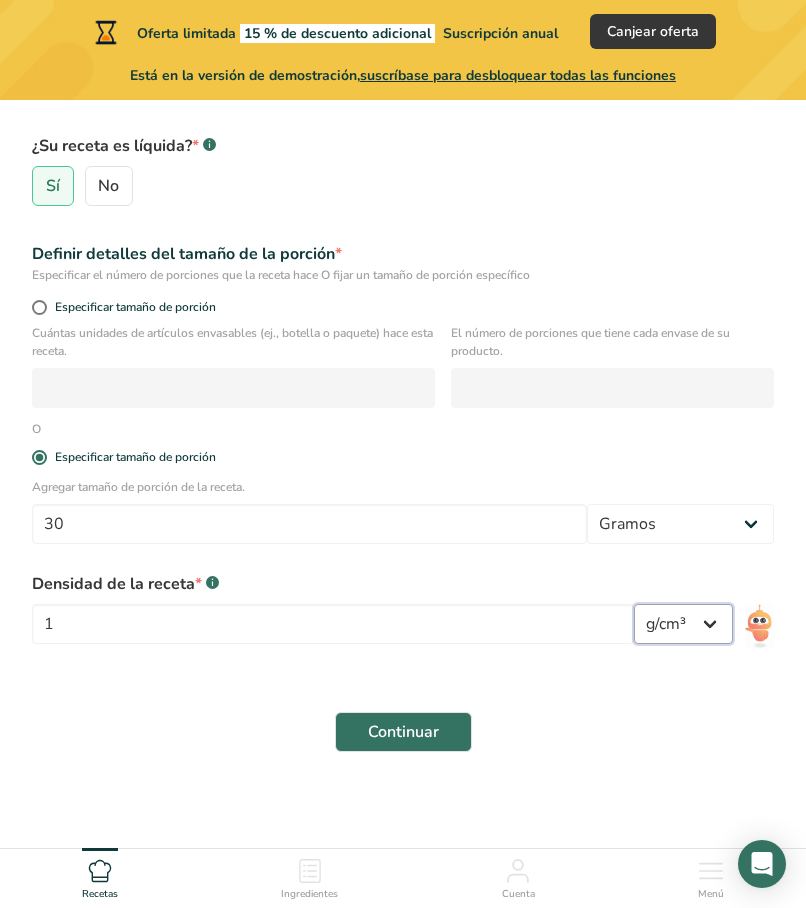 drag, startPoint x: 677, startPoint y: 632, endPoint x: 651, endPoint y: 638, distance: 26.683329 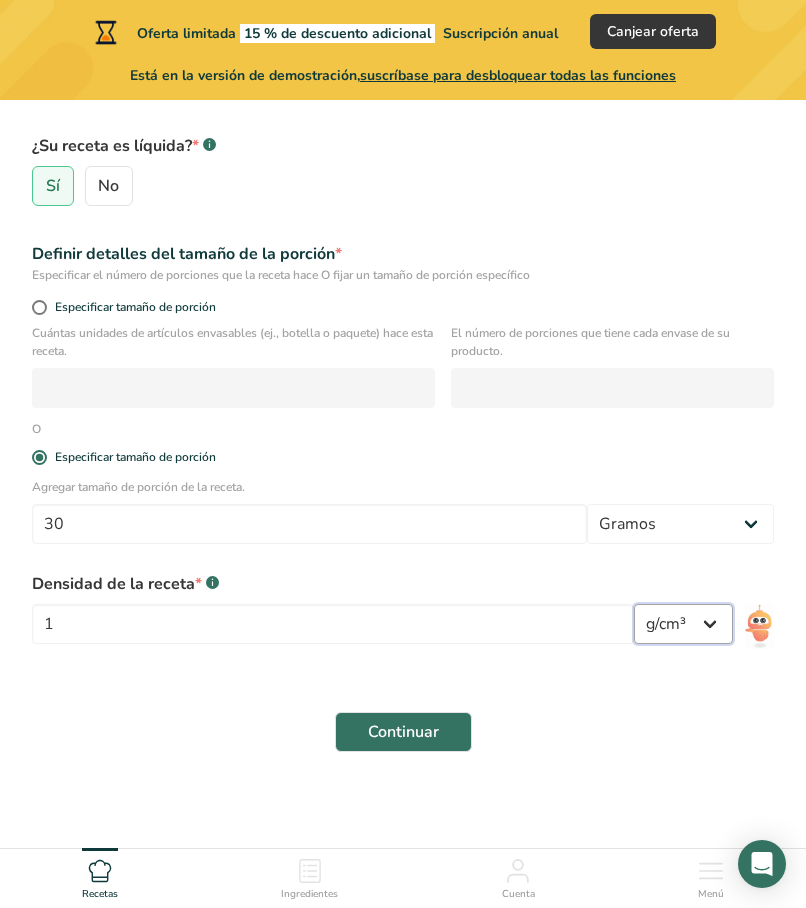 click on "lb/pie³
g/cm³" at bounding box center [683, 624] 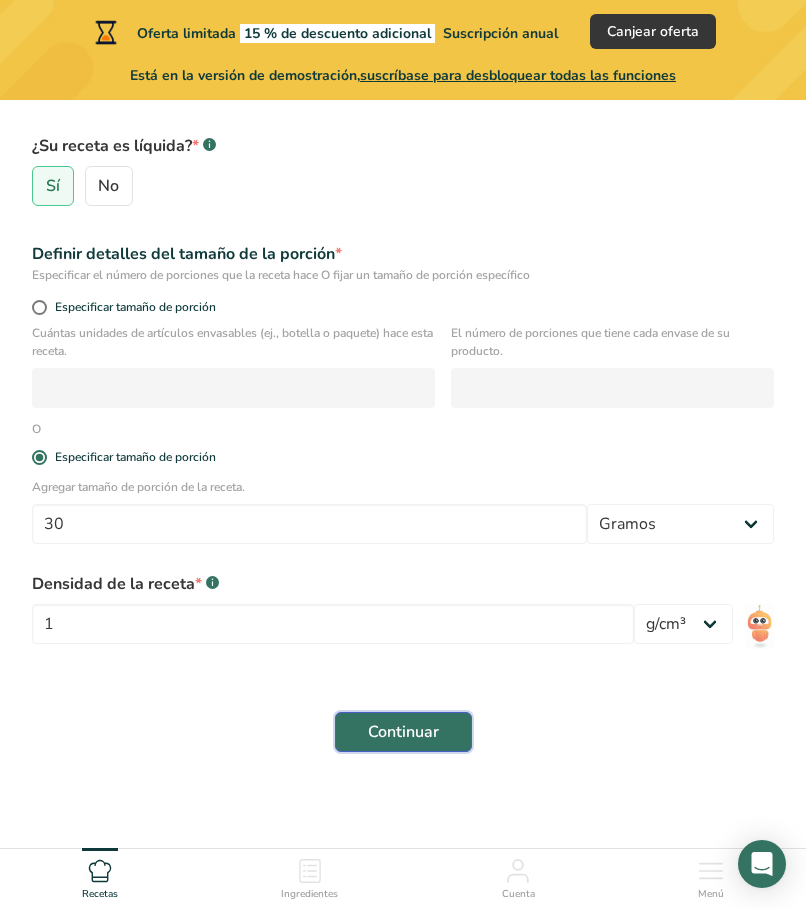 click on "Continuar" at bounding box center (403, 732) 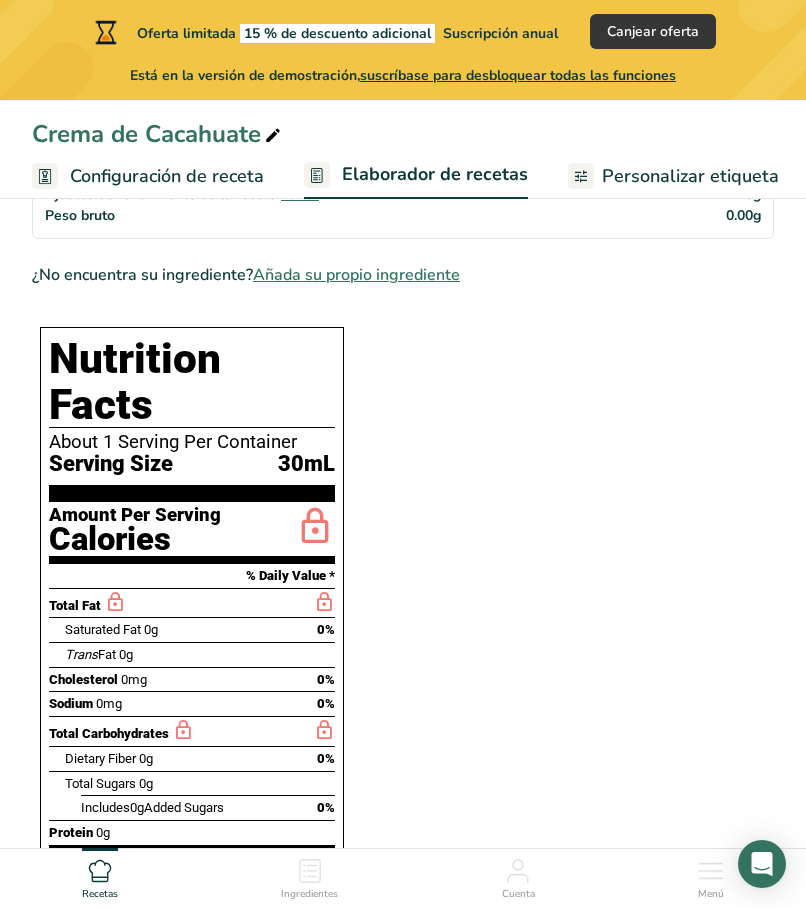 scroll, scrollTop: 400, scrollLeft: 0, axis: vertical 